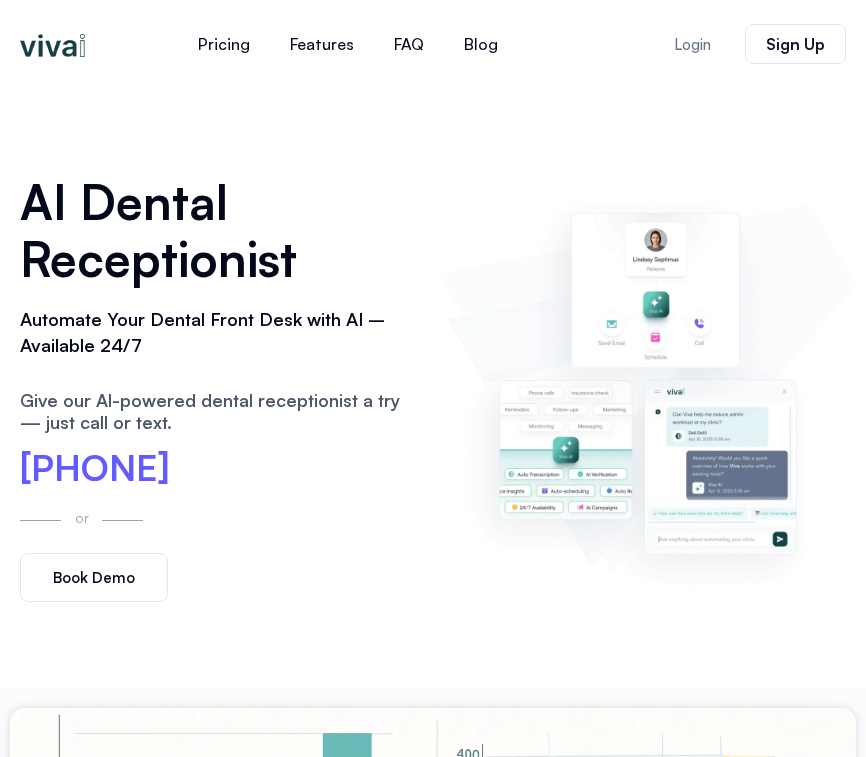 scroll, scrollTop: 0, scrollLeft: 0, axis: both 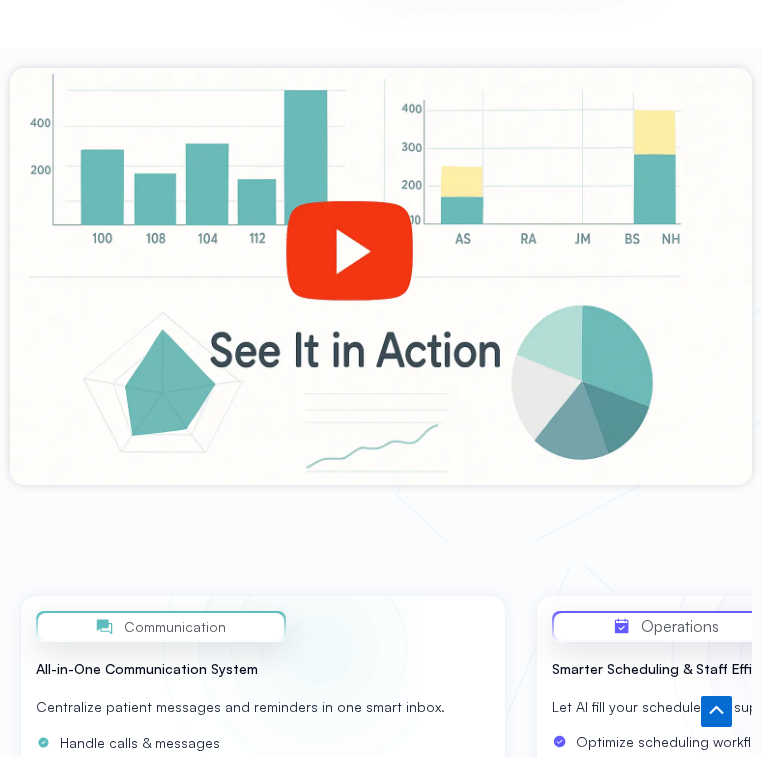click at bounding box center [381, 306] 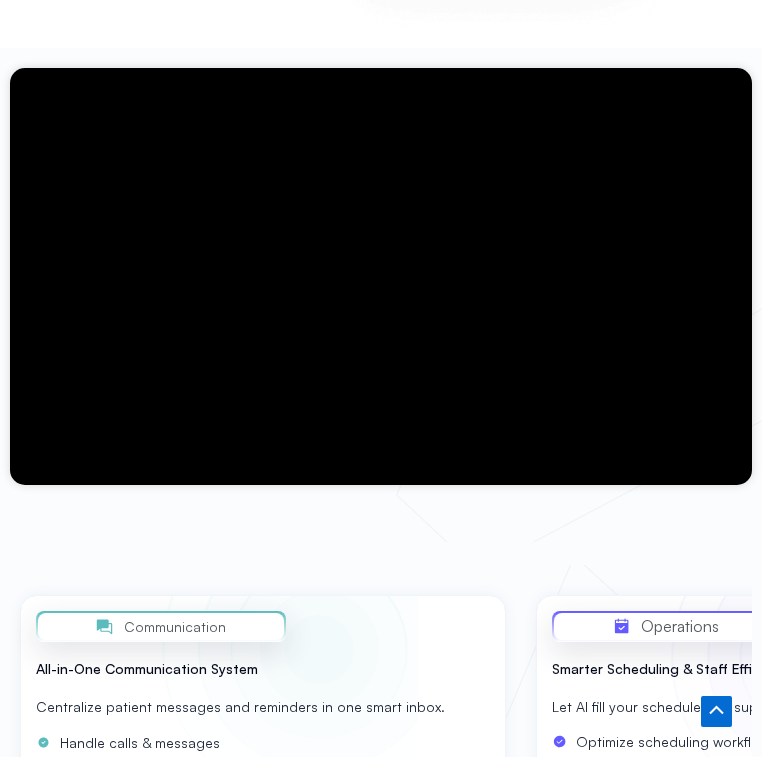 click at bounding box center [381, 306] 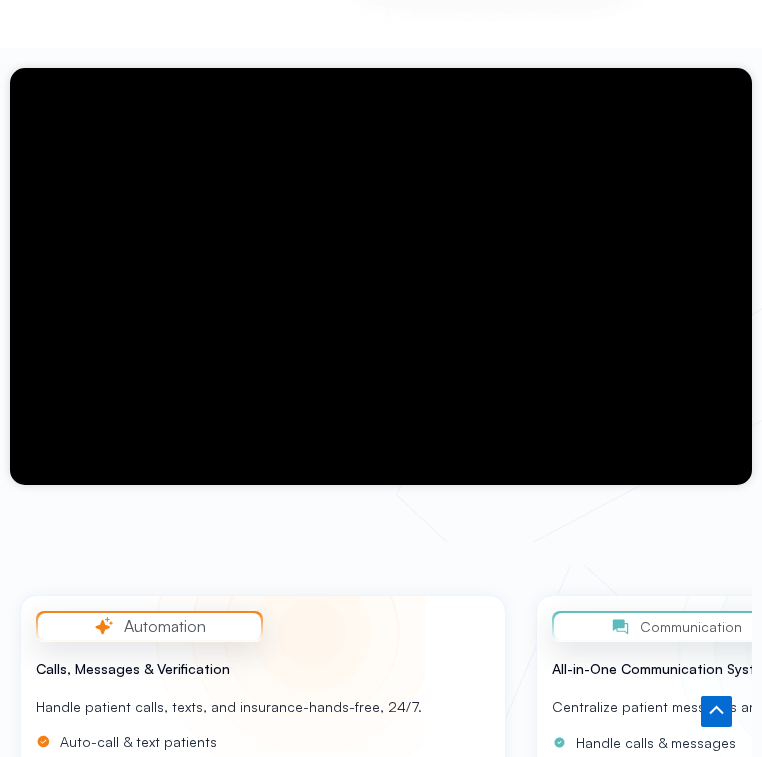 click at bounding box center [381, 306] 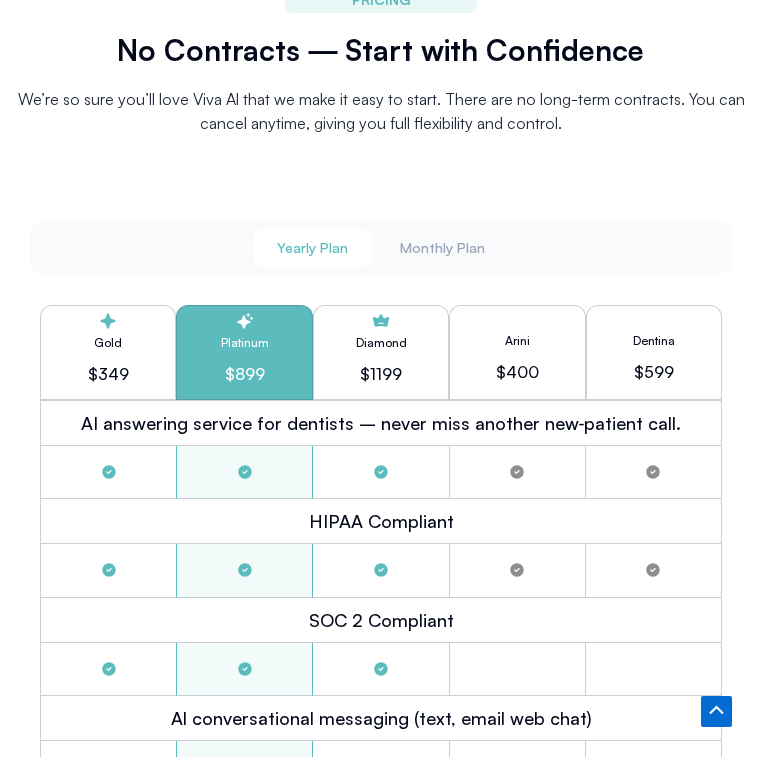 scroll, scrollTop: 4487, scrollLeft: 0, axis: vertical 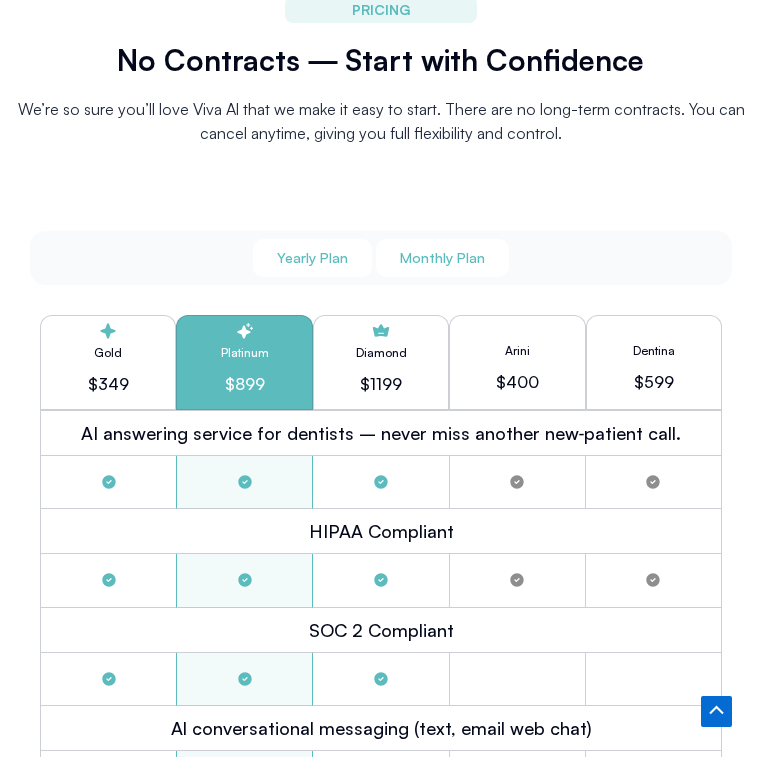 click on "Monthly Plan" at bounding box center (442, 258) 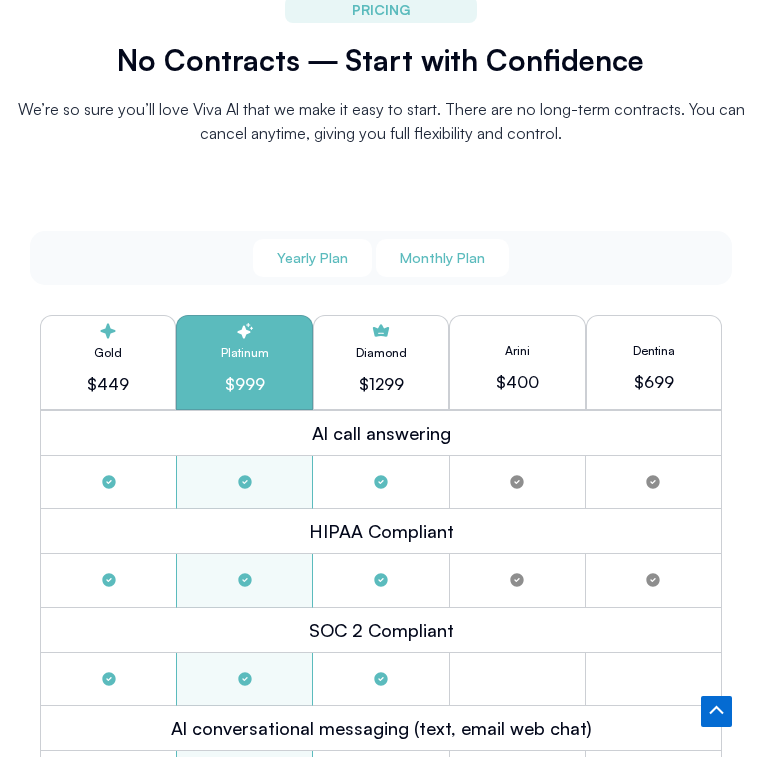 click on "Yearly Plan" at bounding box center [312, 258] 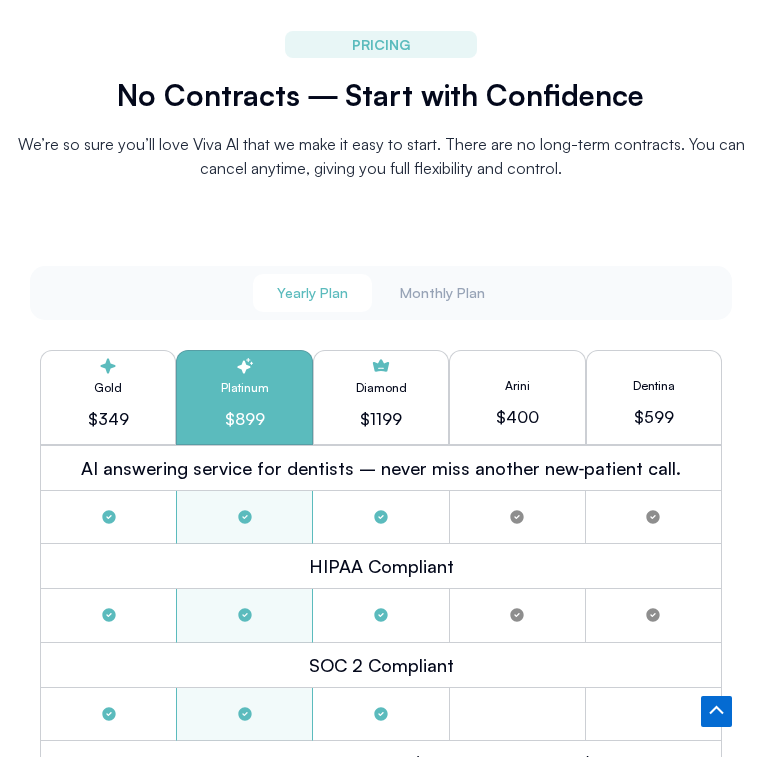 scroll, scrollTop: 4452, scrollLeft: 0, axis: vertical 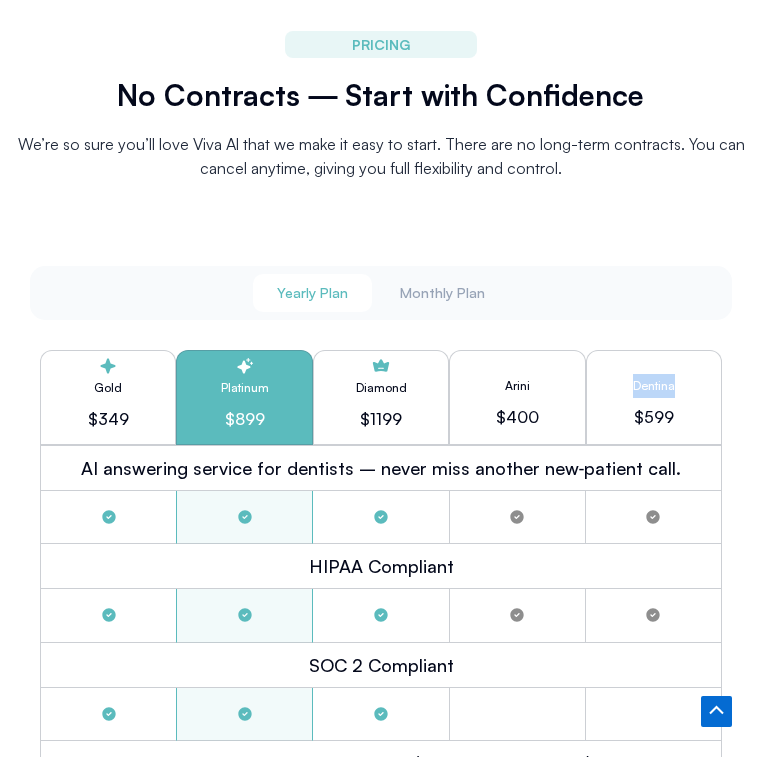 drag, startPoint x: 633, startPoint y: 376, endPoint x: 705, endPoint y: 377, distance: 72.00694 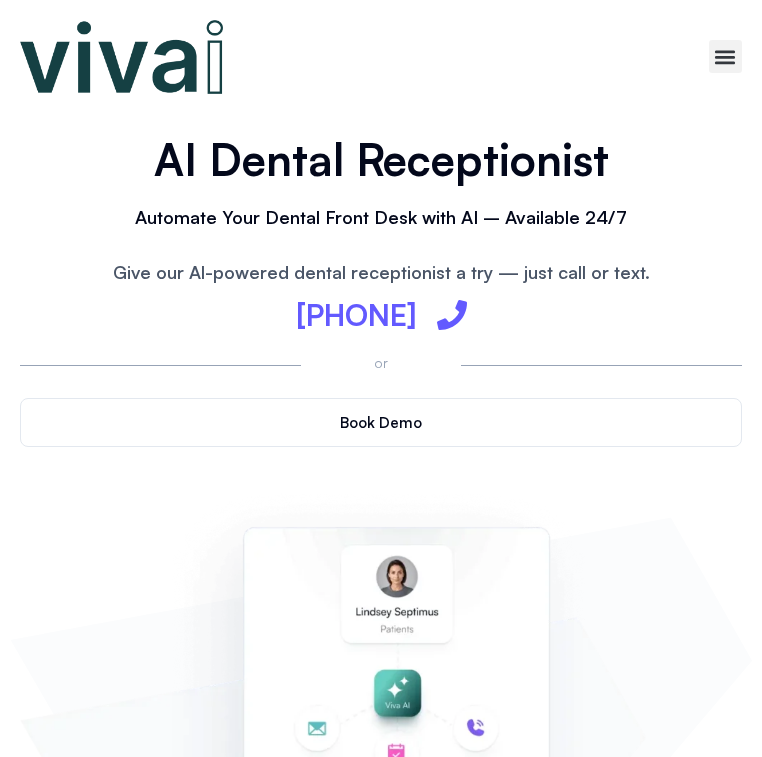 scroll, scrollTop: 0, scrollLeft: 0, axis: both 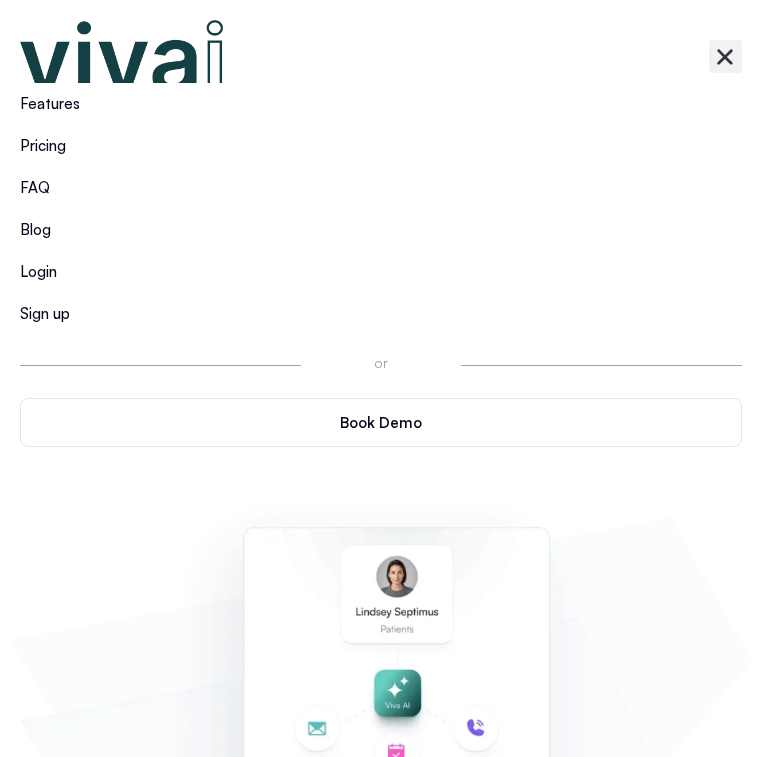 click at bounding box center (381, 844) 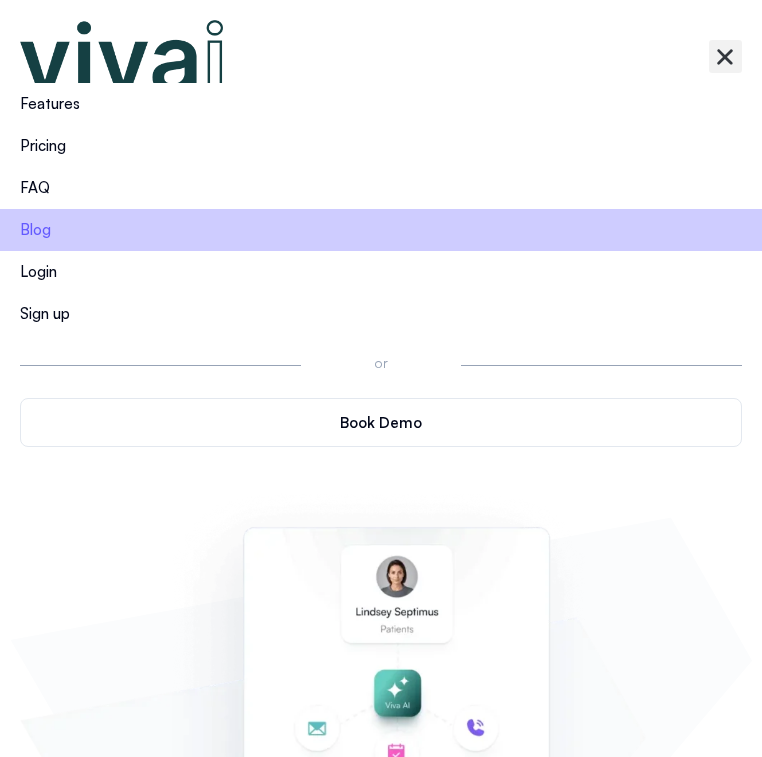 scroll, scrollTop: 0, scrollLeft: 0, axis: both 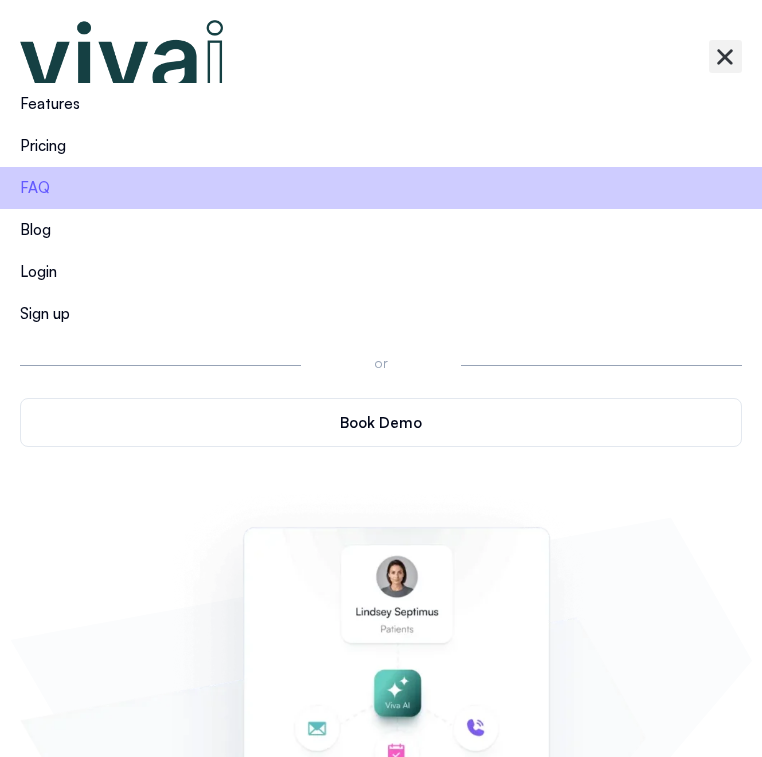 click on "FAQ" 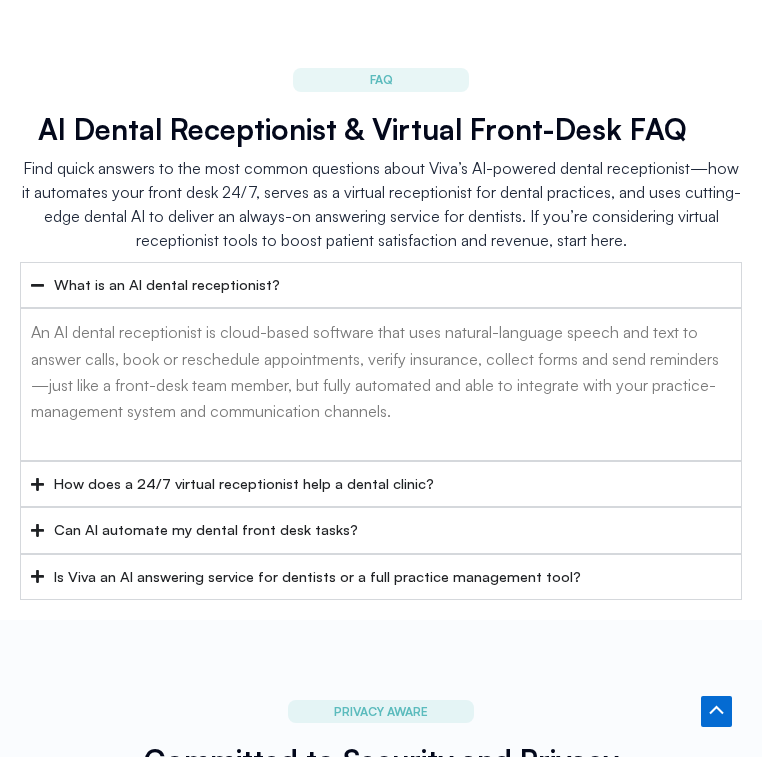 scroll, scrollTop: 7504, scrollLeft: 0, axis: vertical 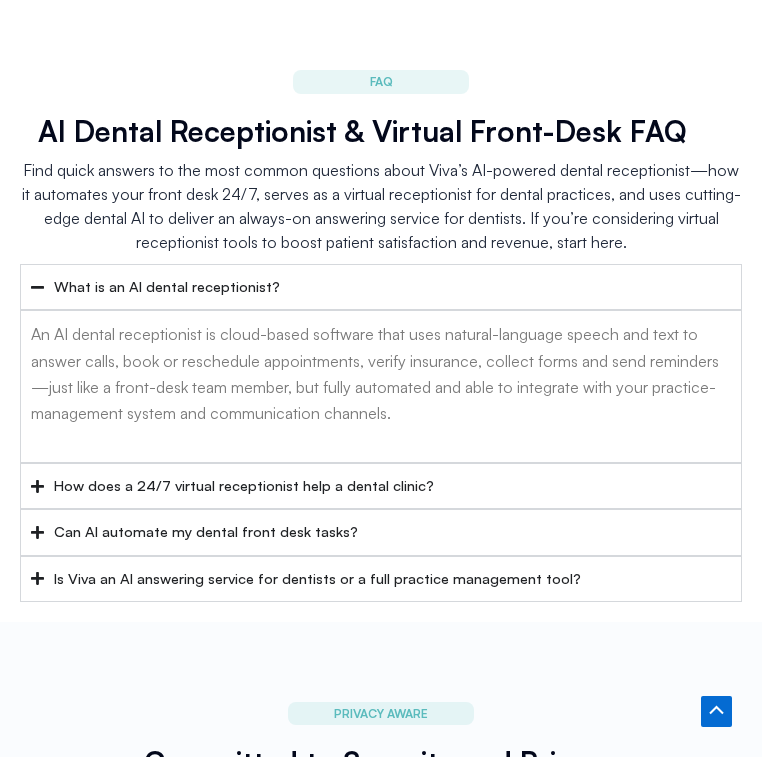 click on "Find quick answers to the most common questions about Viva’s AI-powered dental receptionist—how it automates your front desk 24/7, serves as a virtual receptionist for dental practices, and uses cutting-edge dental AI to deliver an always-on answering service for dentists. If you’re considering virtual receptionist tools to boost patient satisfaction and revenue, start here." at bounding box center (381, 206) 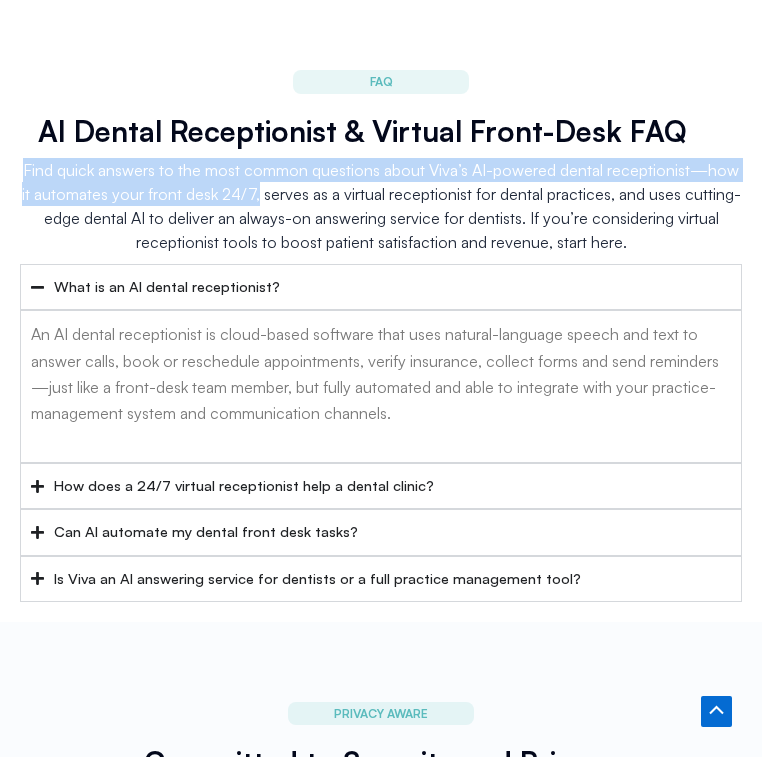 drag, startPoint x: 28, startPoint y: 157, endPoint x: 255, endPoint y: 182, distance: 228.3725 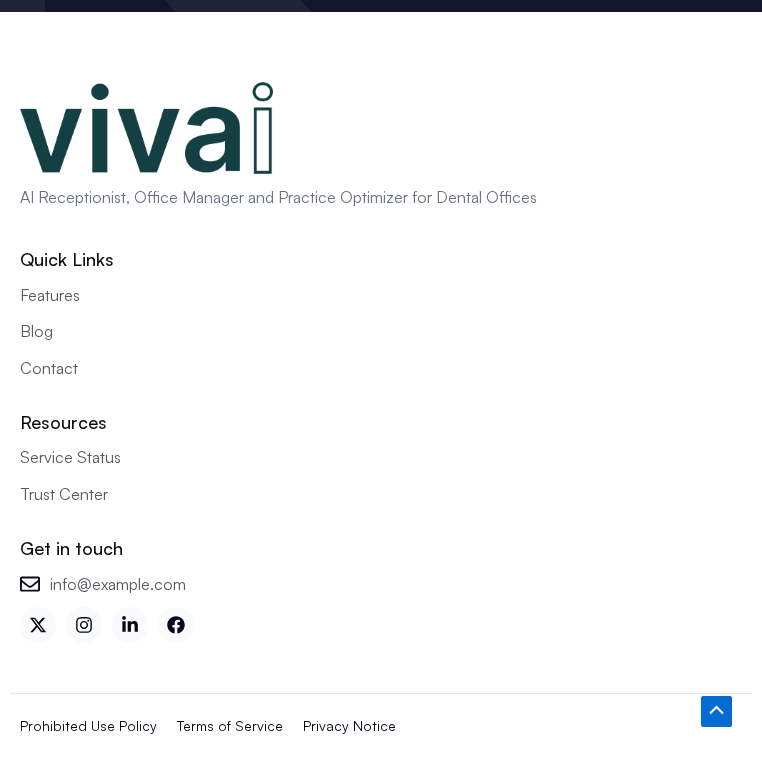 click on "Features" at bounding box center (50, 295) 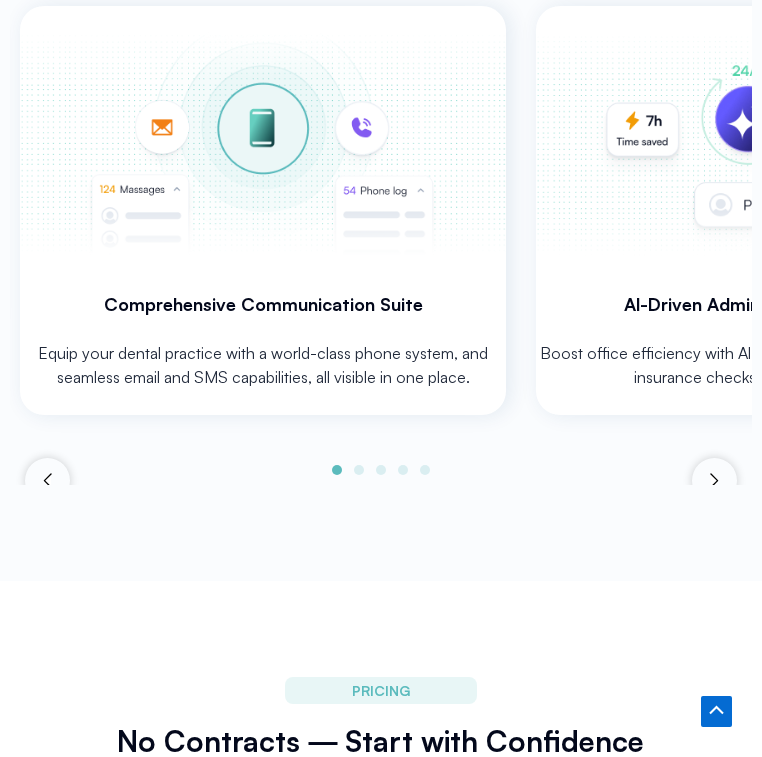 scroll, scrollTop: 3804, scrollLeft: 0, axis: vertical 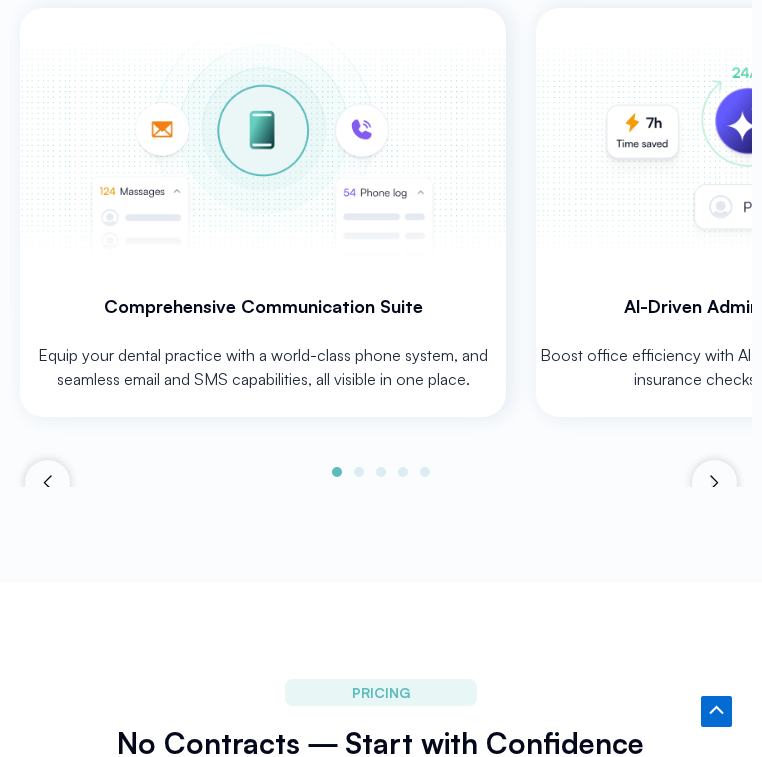 click at bounding box center (714, 482) 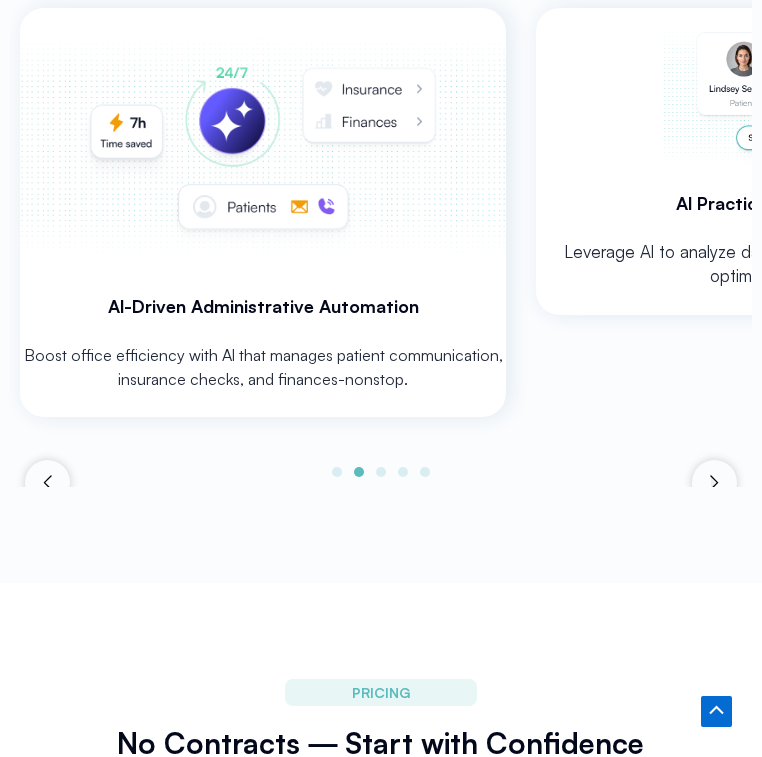 click at bounding box center [714, 482] 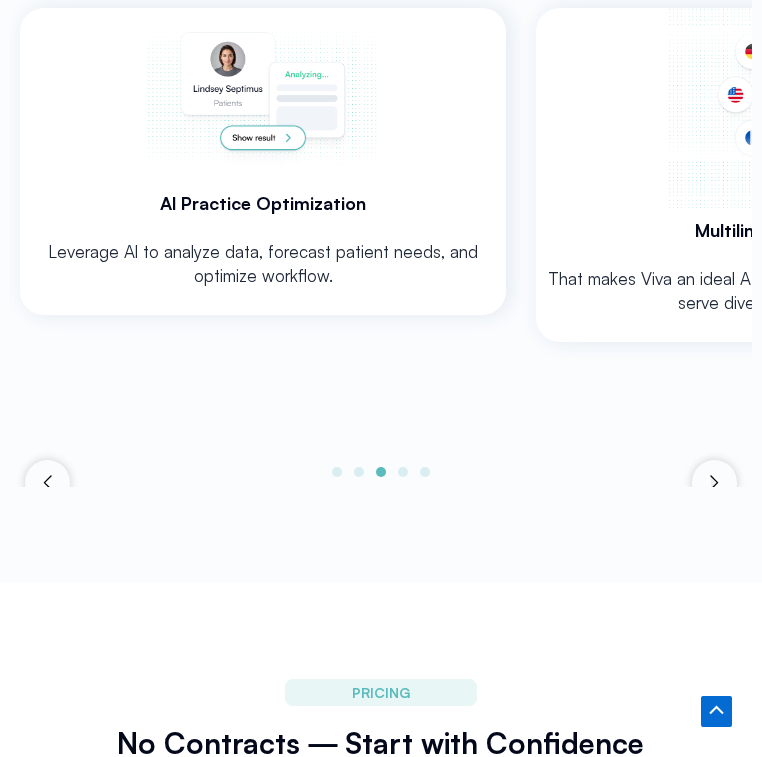click at bounding box center (714, 482) 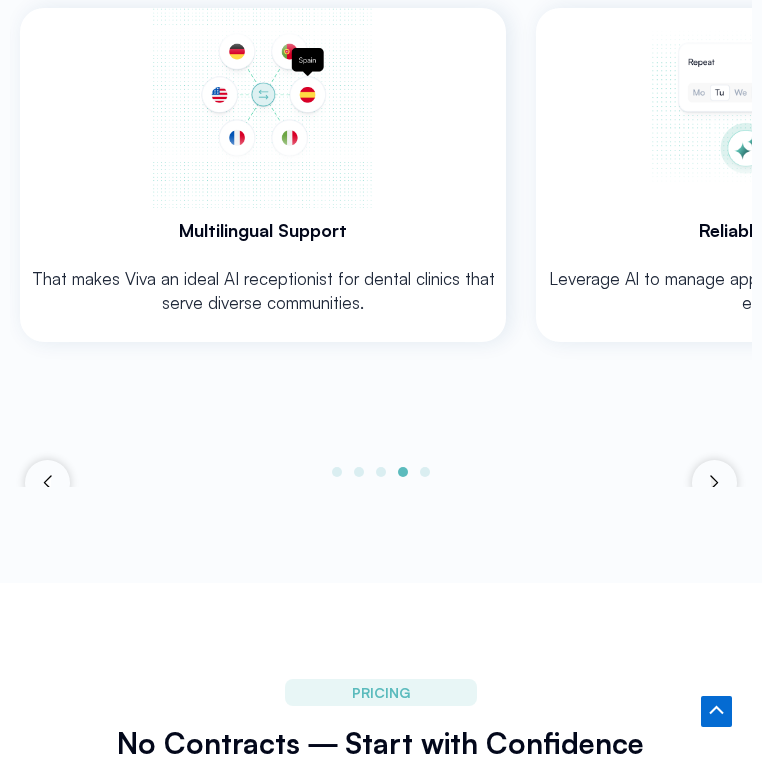 click at bounding box center (714, 482) 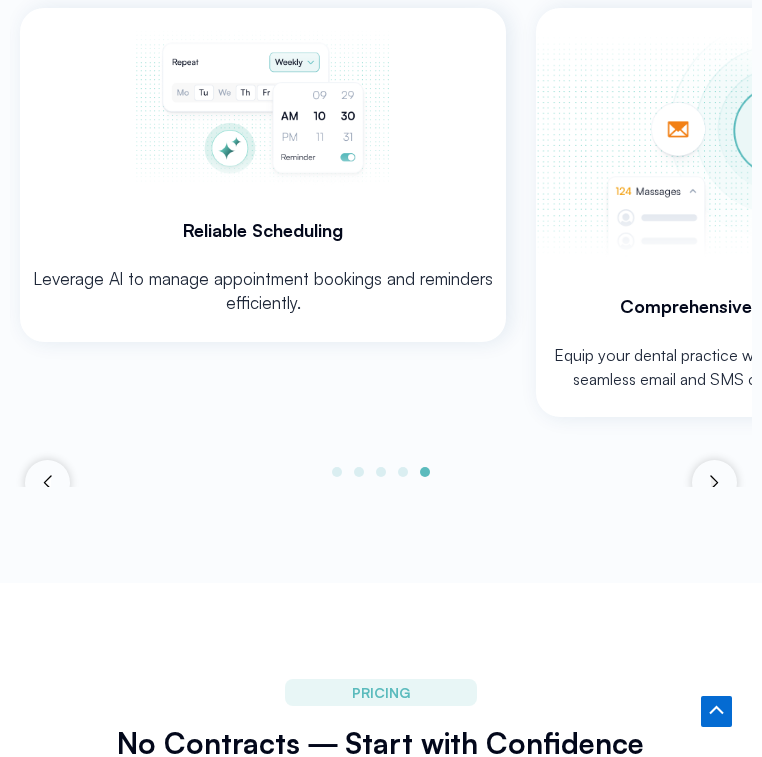 click at bounding box center (714, 482) 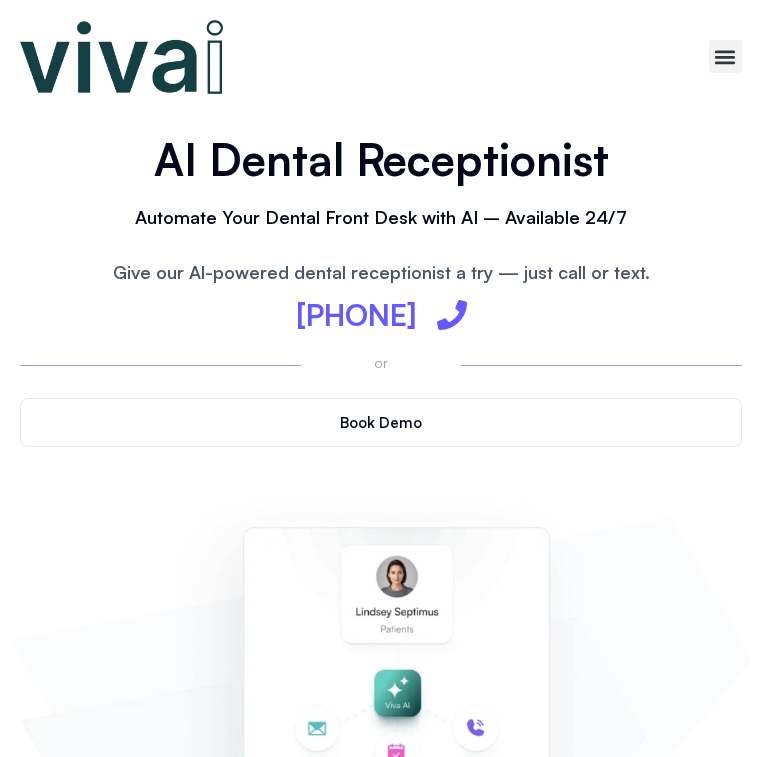 scroll, scrollTop: 0, scrollLeft: 0, axis: both 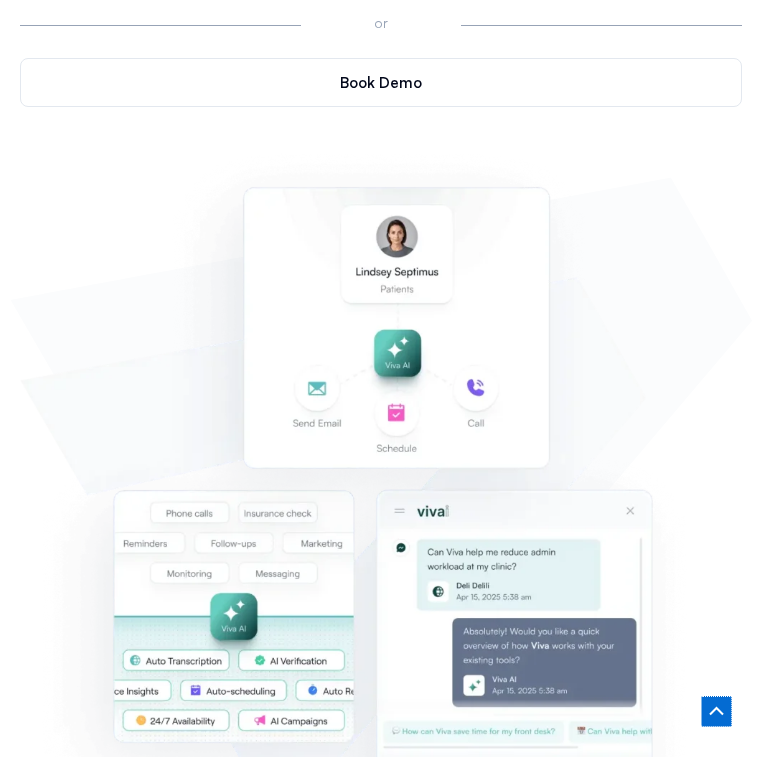 click 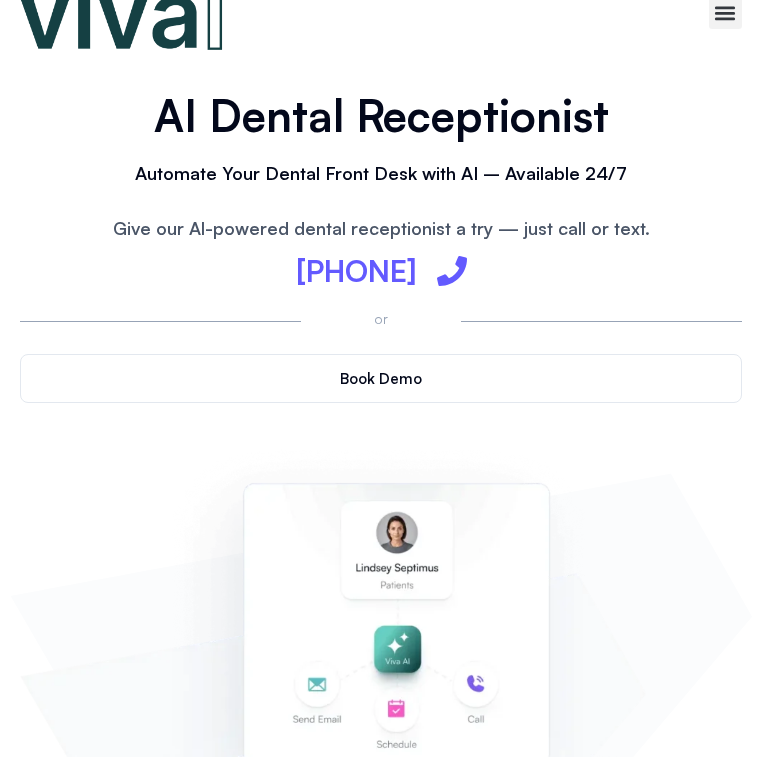 scroll, scrollTop: 0, scrollLeft: 0, axis: both 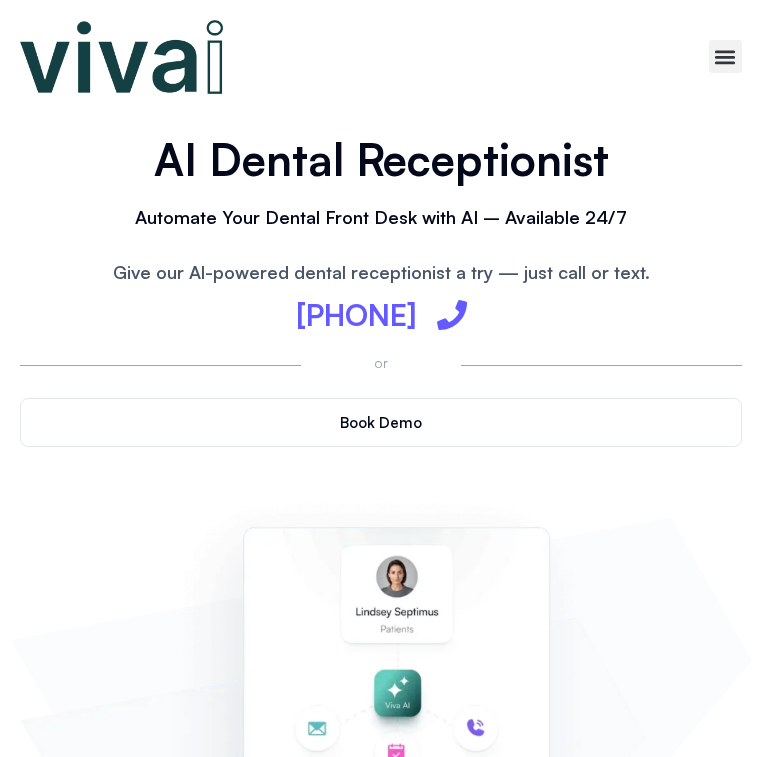 click 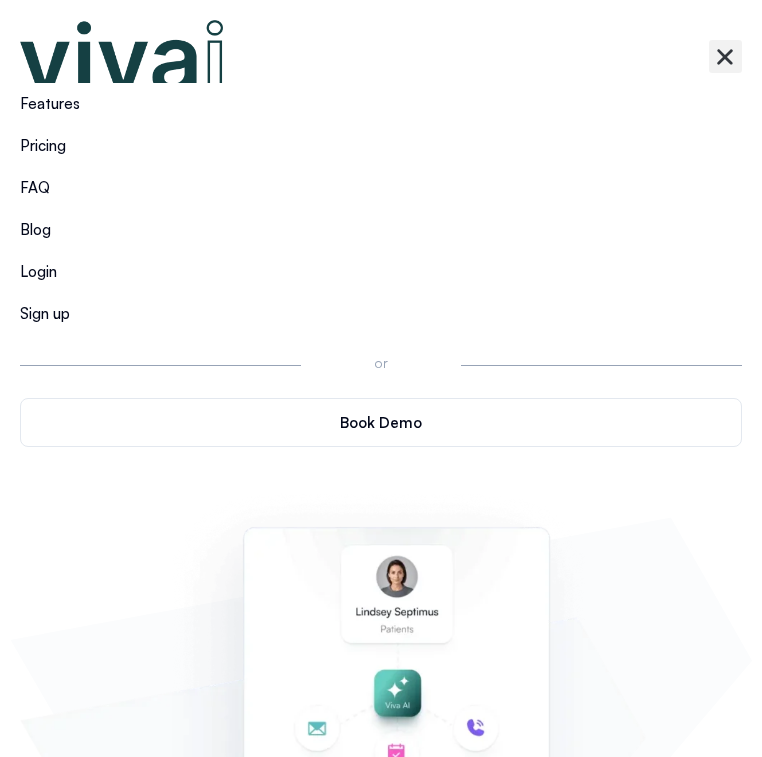 click 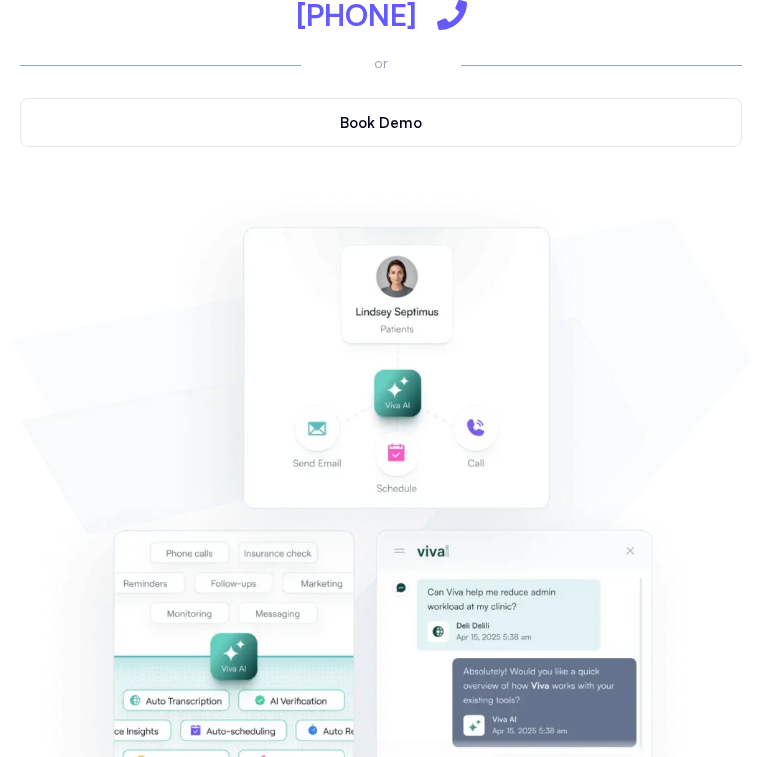 scroll, scrollTop: 31, scrollLeft: 0, axis: vertical 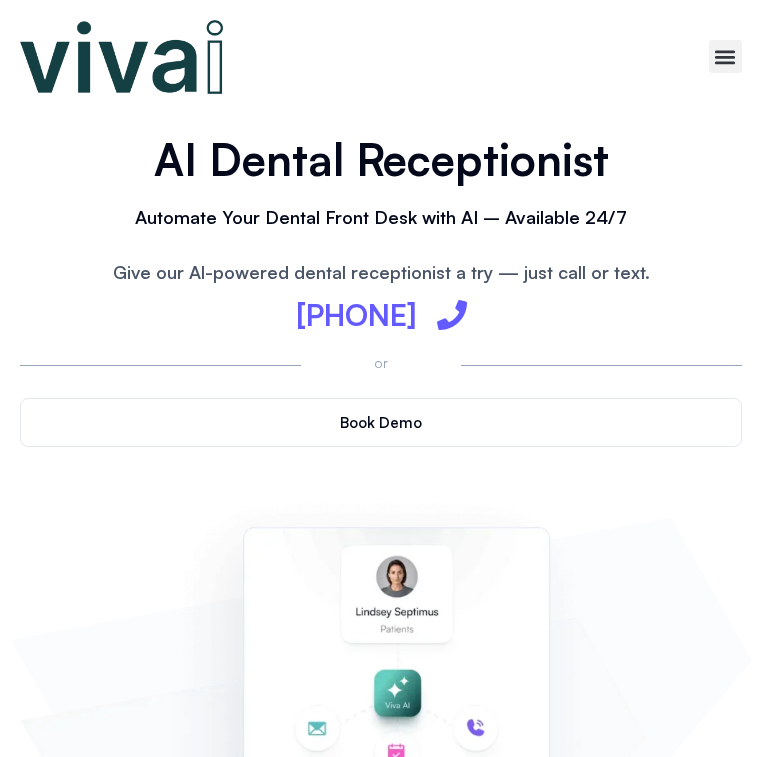 click on "Book Demo" at bounding box center [381, 422] 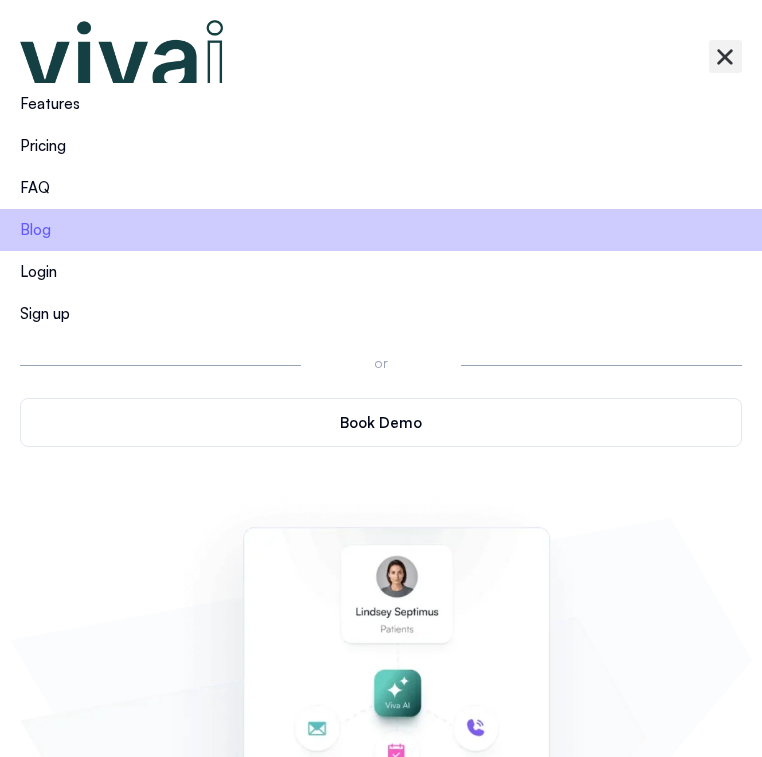 click on "Blog" 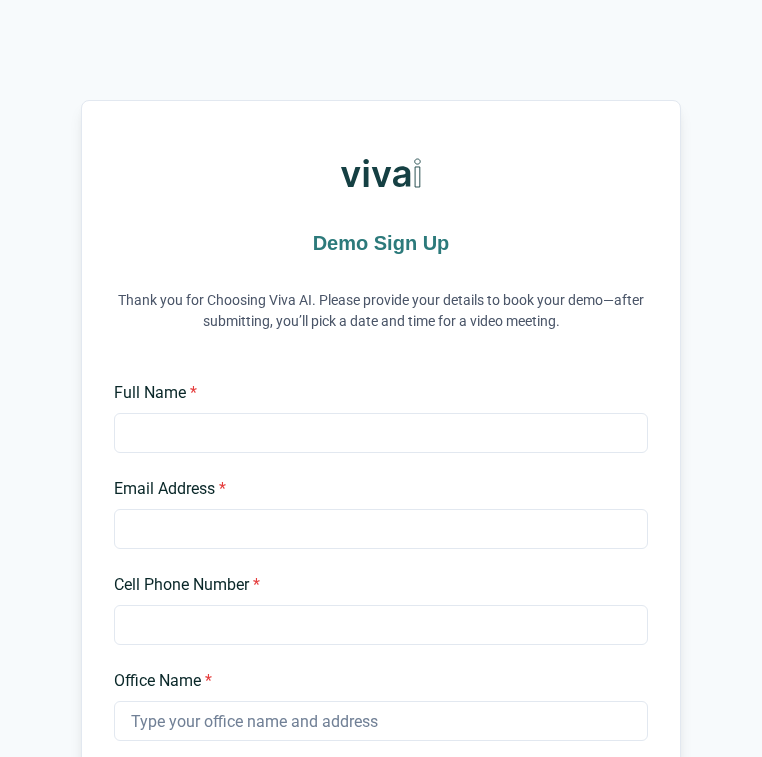 scroll, scrollTop: 0, scrollLeft: 0, axis: both 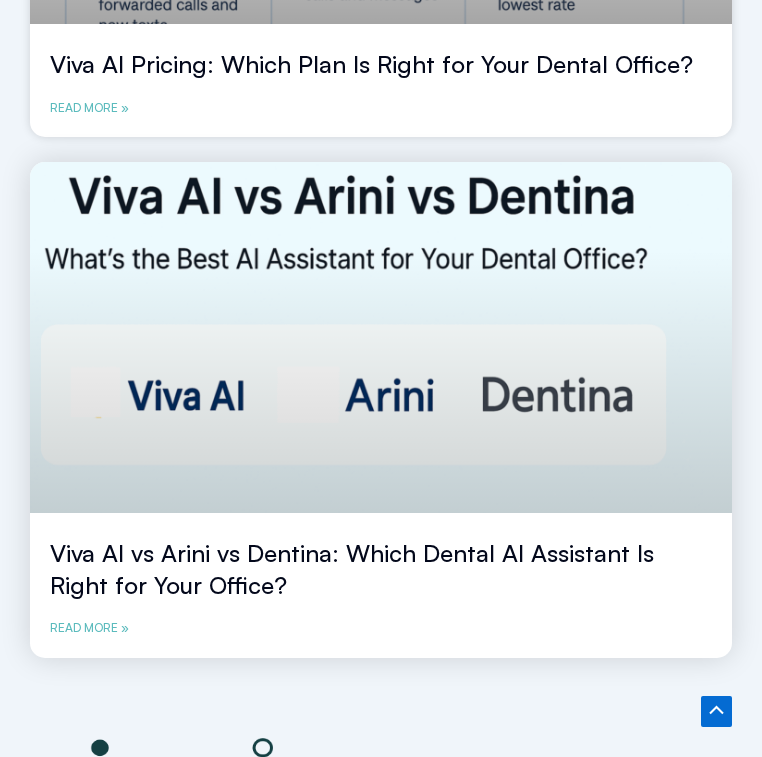 click at bounding box center [381, 337] 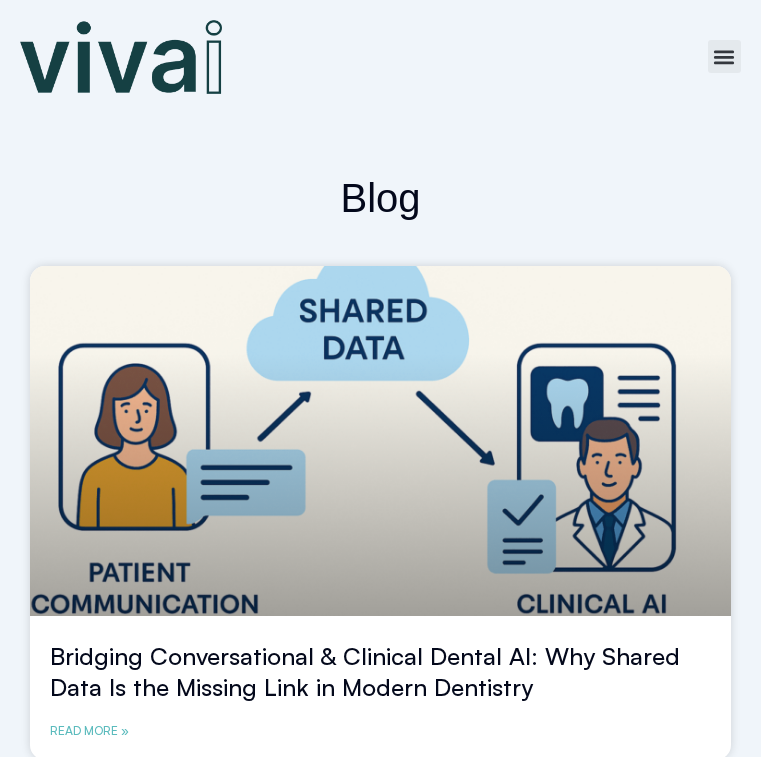 scroll, scrollTop: 0, scrollLeft: 0, axis: both 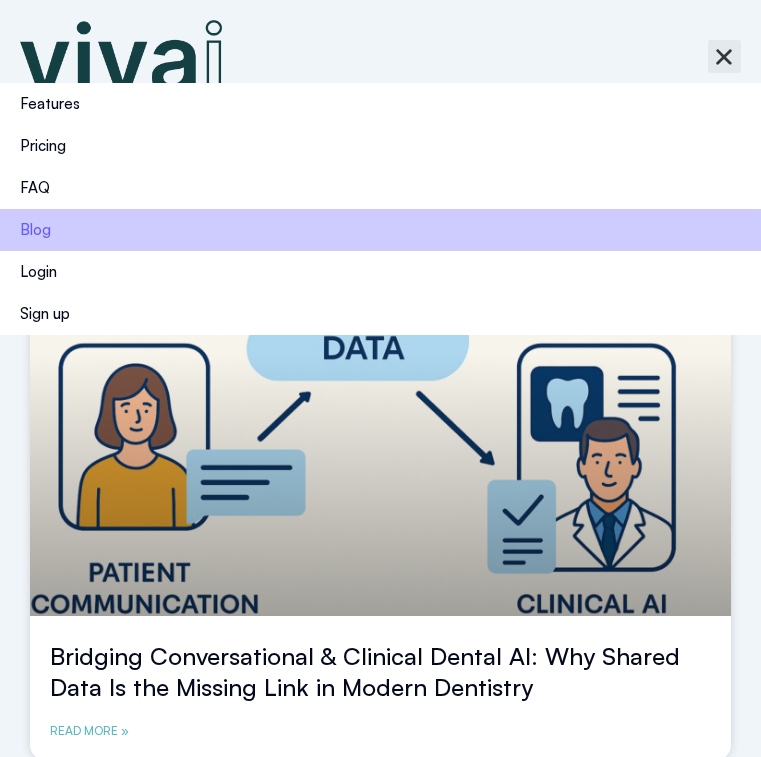 click 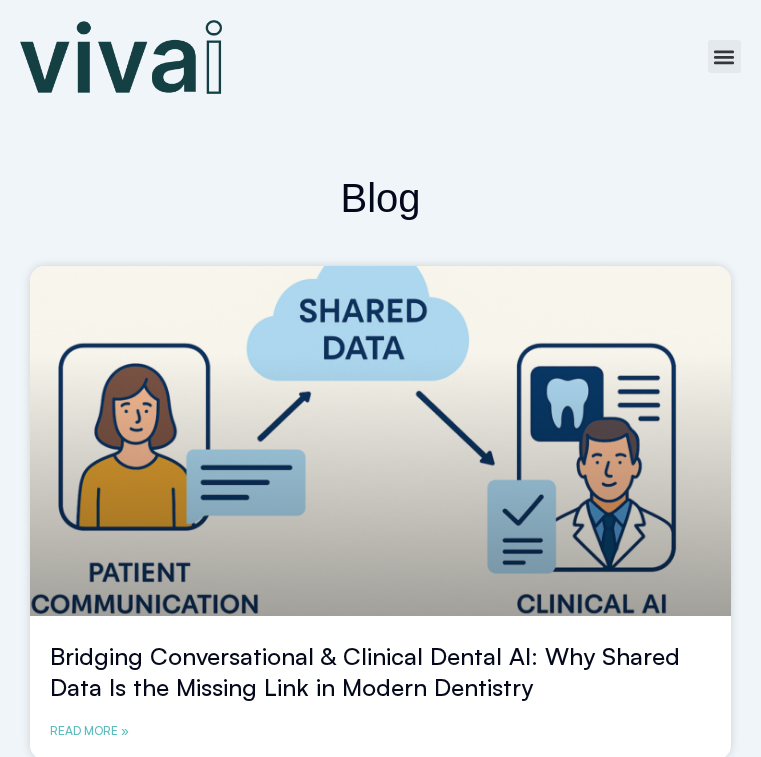 scroll, scrollTop: 0, scrollLeft: 0, axis: both 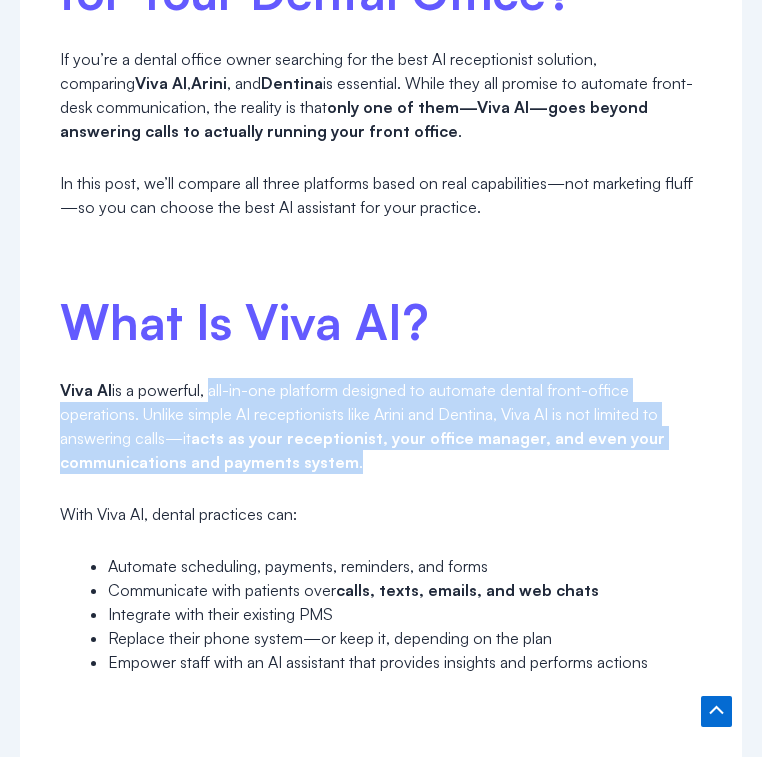 drag, startPoint x: 209, startPoint y: 388, endPoint x: 447, endPoint y: 461, distance: 248.94377 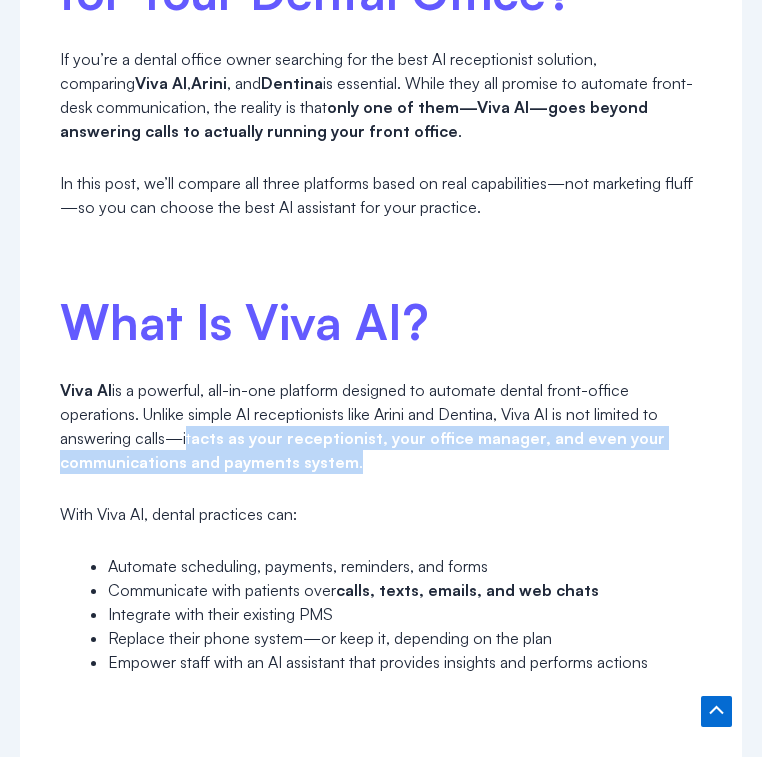 drag, startPoint x: 447, startPoint y: 461, endPoint x: 184, endPoint y: 429, distance: 264.9396 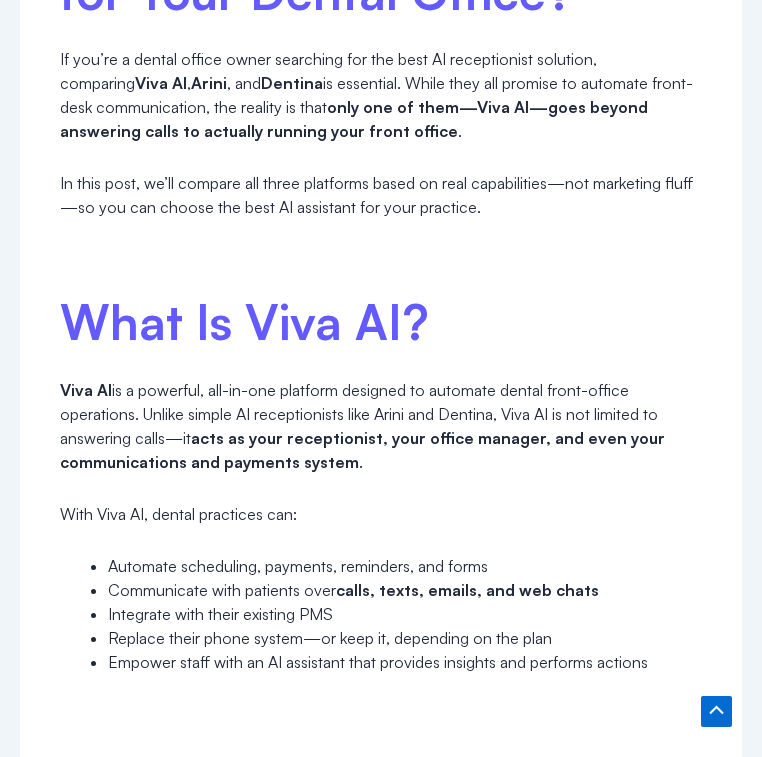 click on "Viva AI vs Arini vs Dentina: What’s the Best AI Assistant for Your Dental Office?
If you’re a dental office owner searching for the best AI receptionist solution, comparing Viva AI , Arini , and Dentina is essential. While they all promise to automate front-desk communication, the reality is that only one of them—Viva AI—goes beyond answering calls to actually running your front office .
In this post, we’ll compare all three platforms based on real capabilities—not marketing fluff—so you can choose the best AI assistant for your practice.
What Is Viva AI?
Viva AI is a powerful, all-in-one platform designed to automate dental front-office operations. Unlike simple AI receptionists like Arini and Dentina, Viva AI is not limited to answering calls—it acts as your receptionist, your office manager, and even your communications and payments system .
With Viva AI, dental practices can:
Automate scheduling, payments, reminders, and forms" at bounding box center [381, 2646] 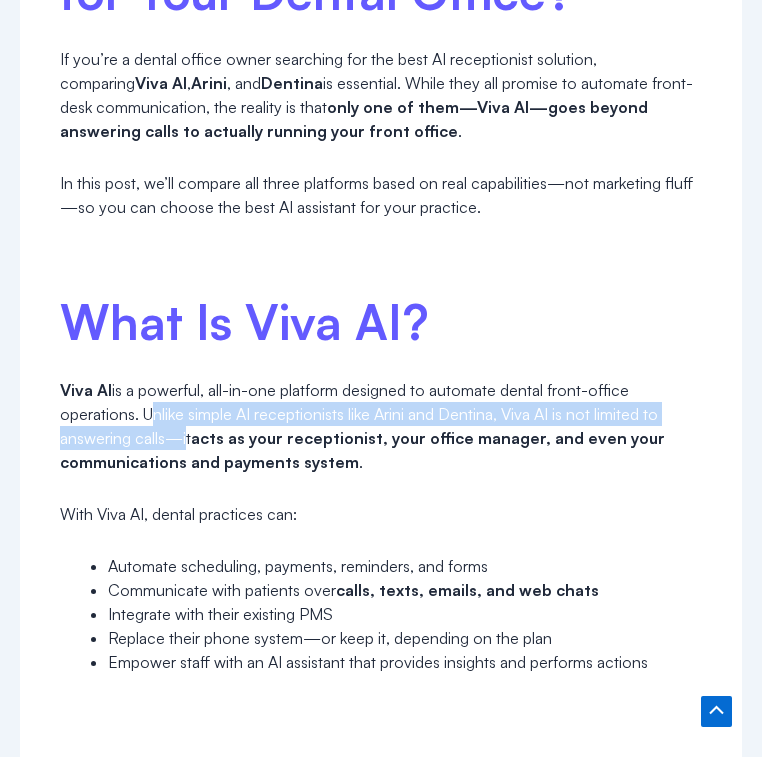 drag, startPoint x: 141, startPoint y: 408, endPoint x: 181, endPoint y: 437, distance: 49.40648 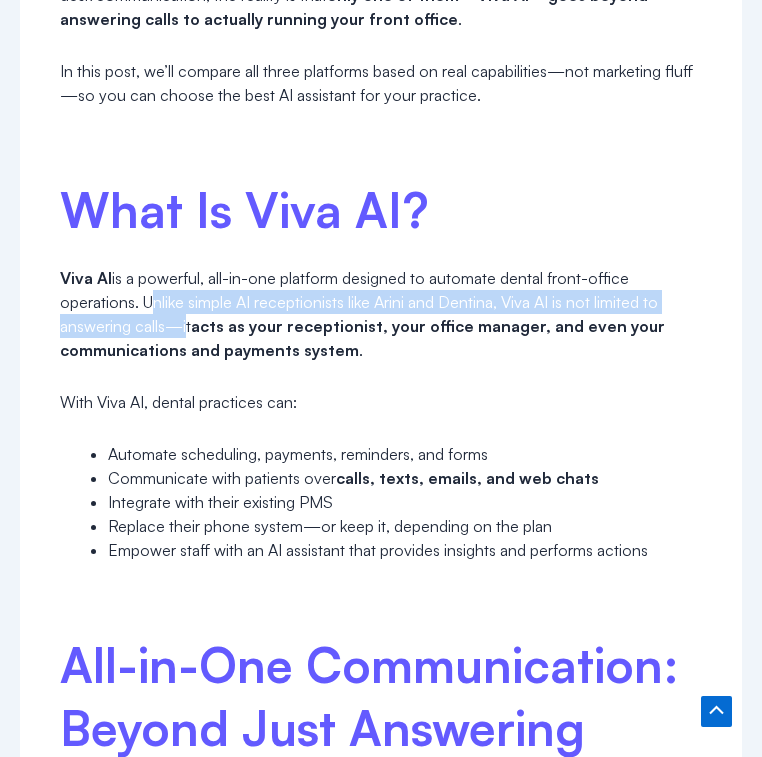 scroll, scrollTop: 1222, scrollLeft: 0, axis: vertical 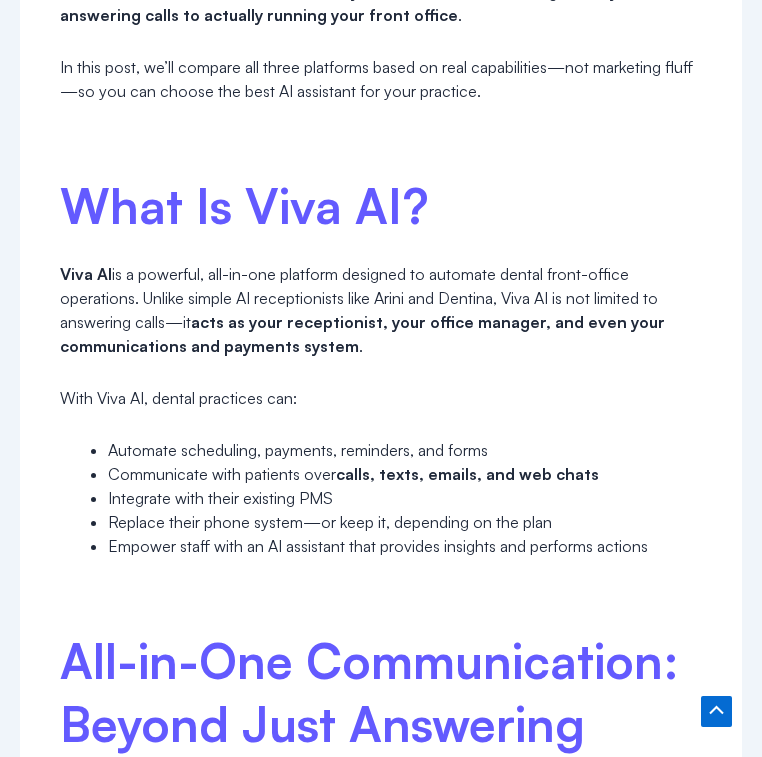 click on "Viva AI vs Arini vs Dentina: What’s the Best AI Assistant for Your Dental Office?
If you’re a dental office owner searching for the best AI receptionist solution, comparing Viva AI , Arini , and Dentina is essential. While they all promise to automate front-desk communication, the reality is that only one of them—Viva AI—goes beyond answering calls to actually running your front office .
In this post, we’ll compare all three platforms based on real capabilities—not marketing fluff—so you can choose the best AI assistant for your practice.
What Is Viva AI?
Viva AI is a powerful, all-in-one platform designed to automate dental front-office operations. Unlike simple AI receptionists like Arini and Dentina, Viva AI is not limited to answering calls—it acts as your receptionist, your office manager, and even your communications and payments system .
With Viva AI, dental practices can:
Automate scheduling, payments, reminders, and forms" at bounding box center (381, 2530) 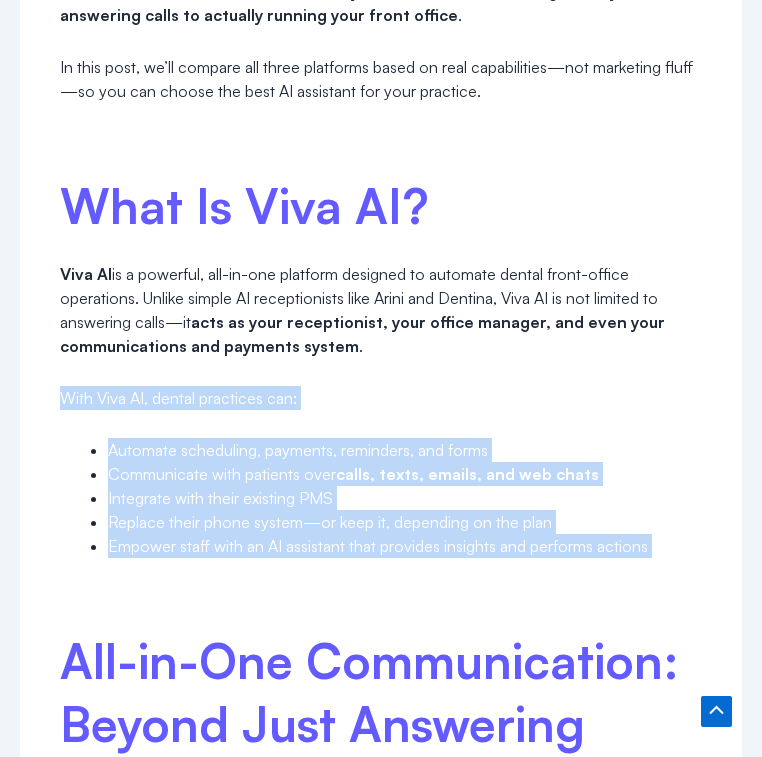 drag, startPoint x: 64, startPoint y: 397, endPoint x: 673, endPoint y: 561, distance: 630.6956 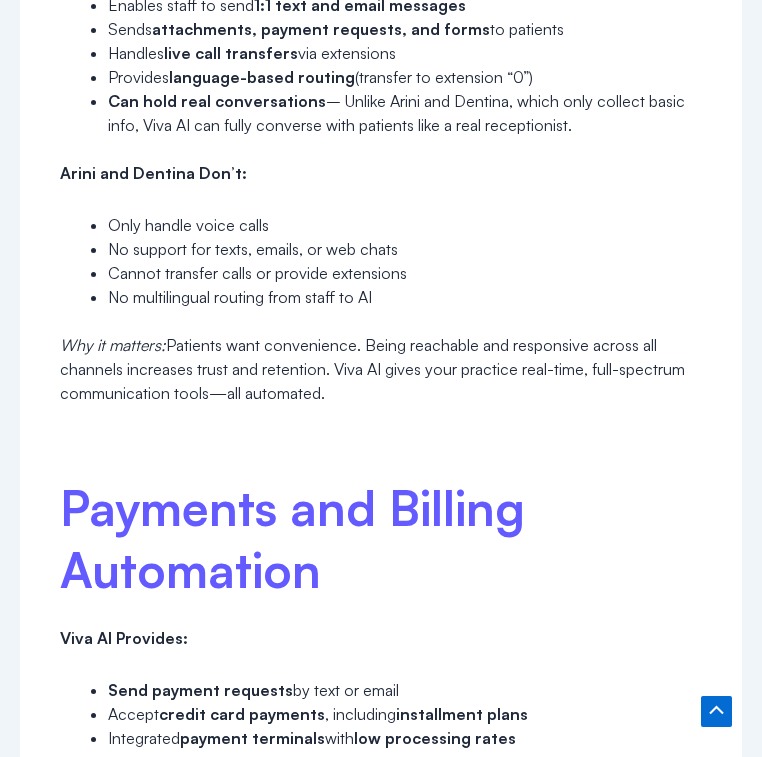scroll, scrollTop: 2149, scrollLeft: 0, axis: vertical 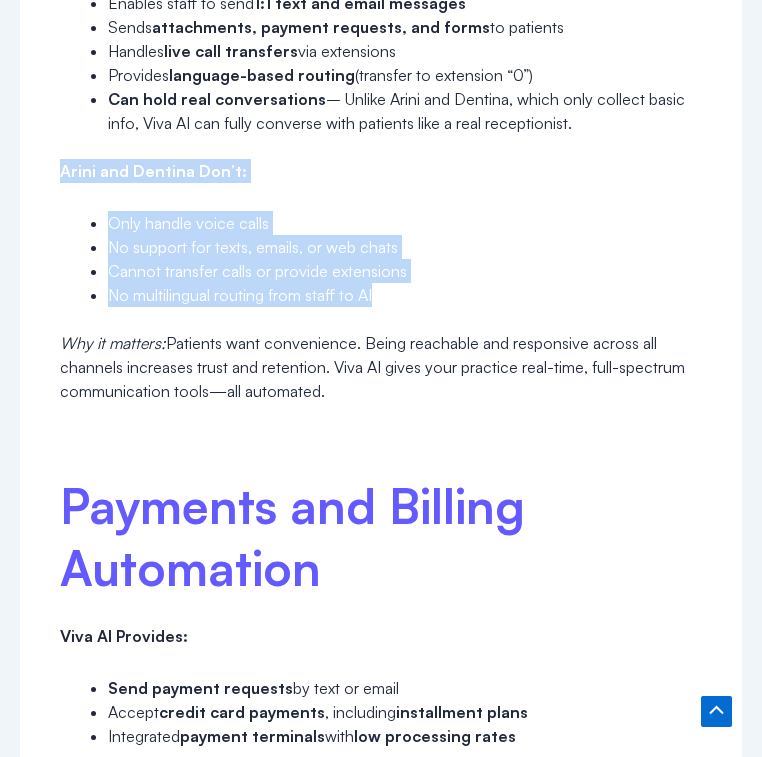 drag, startPoint x: 400, startPoint y: 284, endPoint x: -6, endPoint y: 164, distance: 423.36273 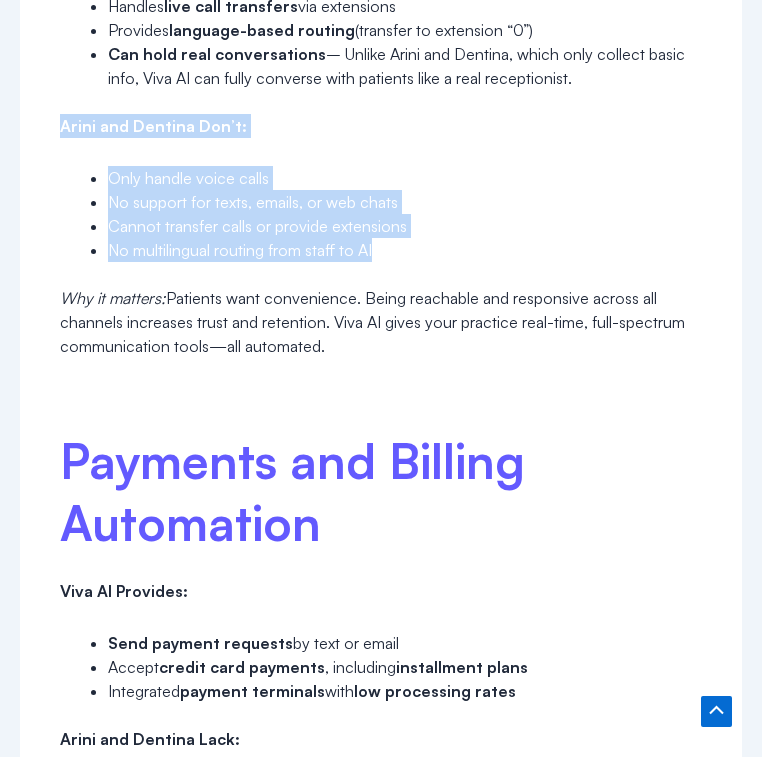 scroll, scrollTop: 2195, scrollLeft: 0, axis: vertical 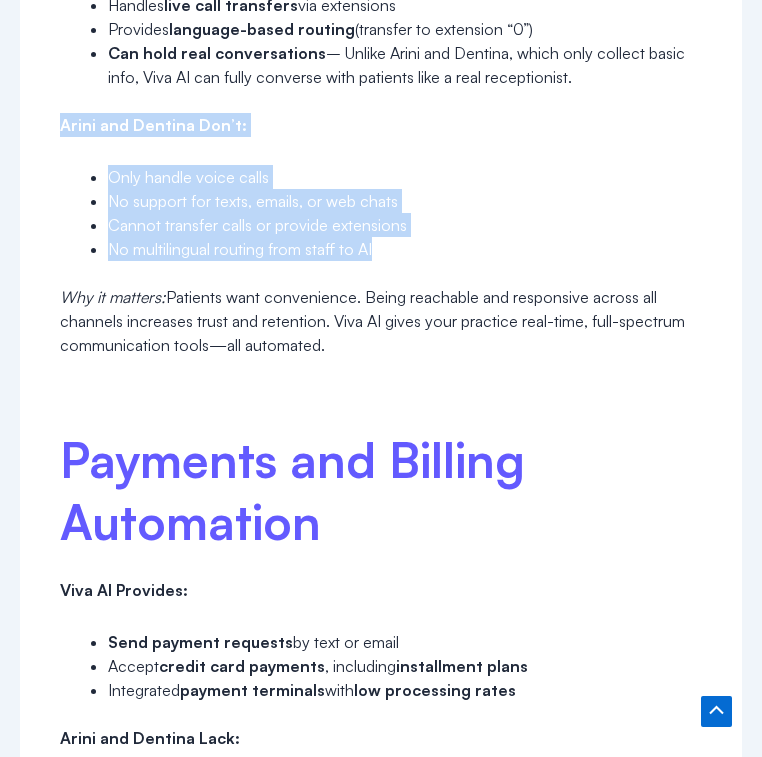 drag, startPoint x: 341, startPoint y: 347, endPoint x: 65, endPoint y: 117, distance: 359.27148 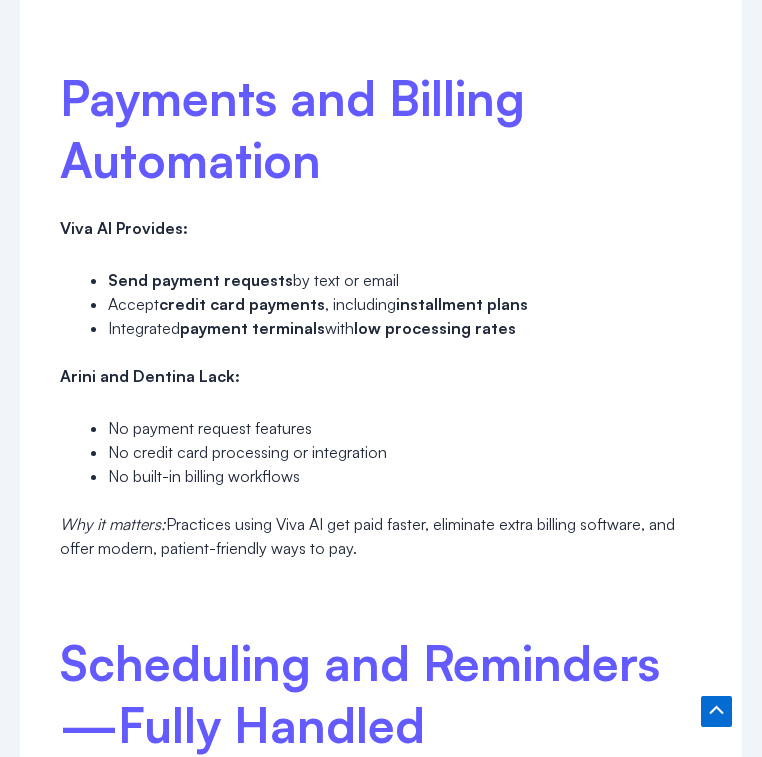 scroll, scrollTop: 2579, scrollLeft: 0, axis: vertical 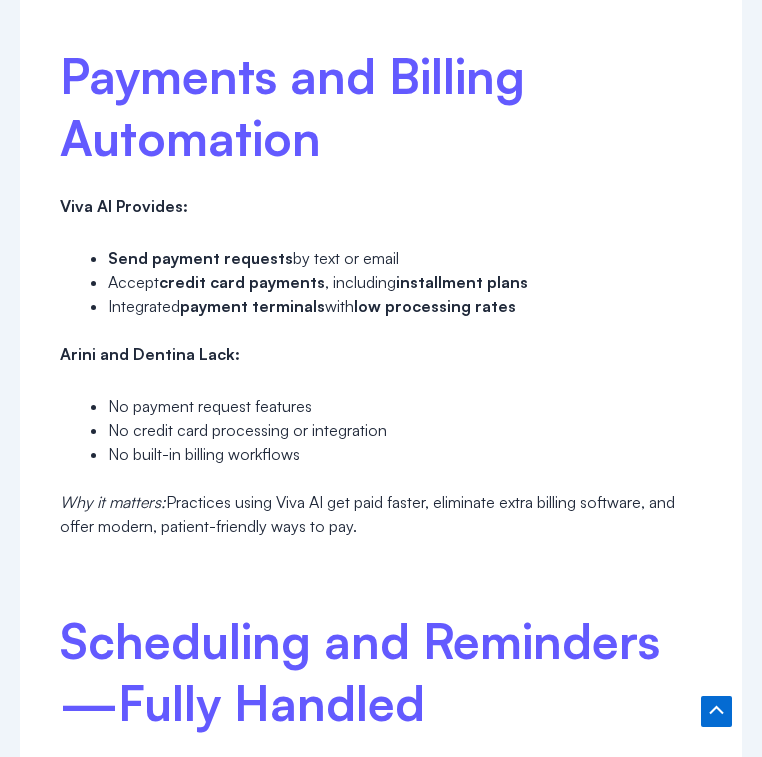 click on "credit card payments" at bounding box center [242, 282] 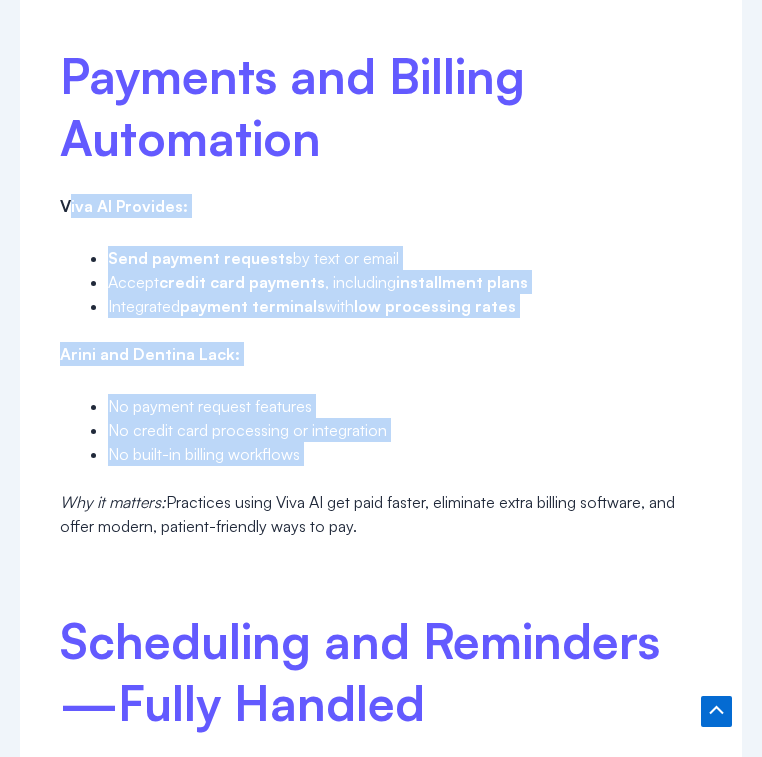 drag, startPoint x: 69, startPoint y: 200, endPoint x: 259, endPoint y: 463, distance: 324.45184 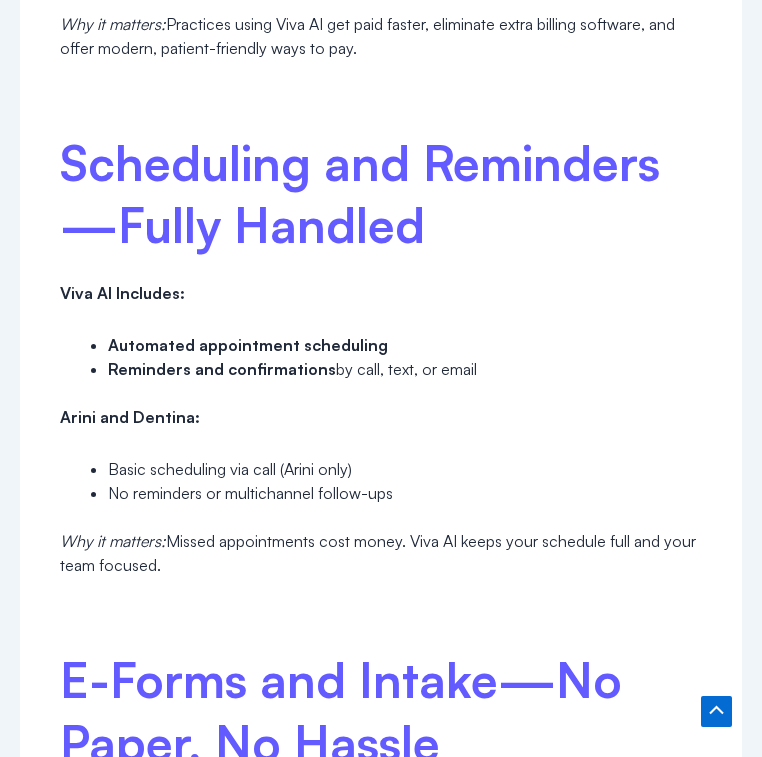 scroll, scrollTop: 3058, scrollLeft: 0, axis: vertical 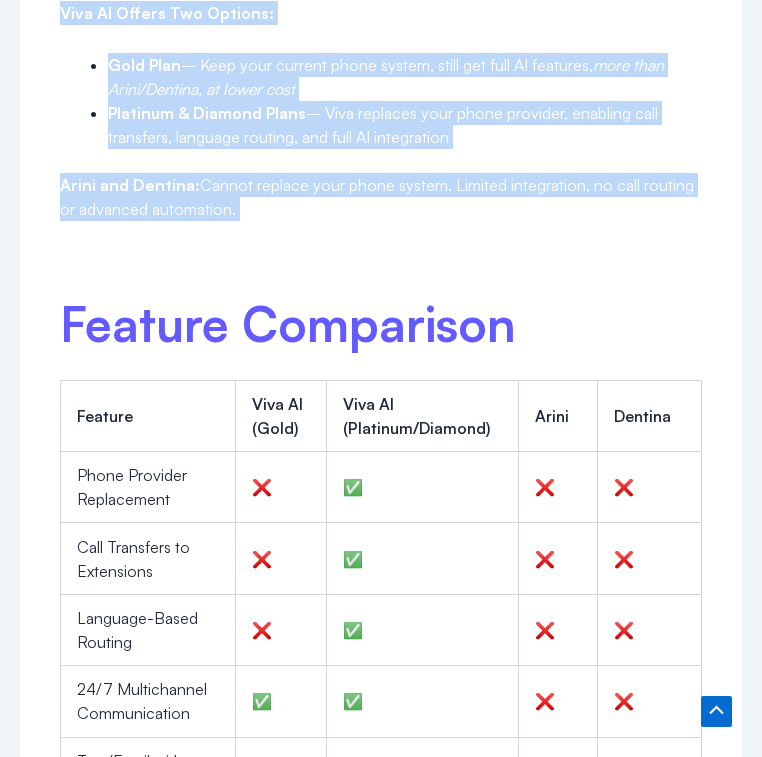drag, startPoint x: 117, startPoint y: 153, endPoint x: 558, endPoint y: 257, distance: 453.0971 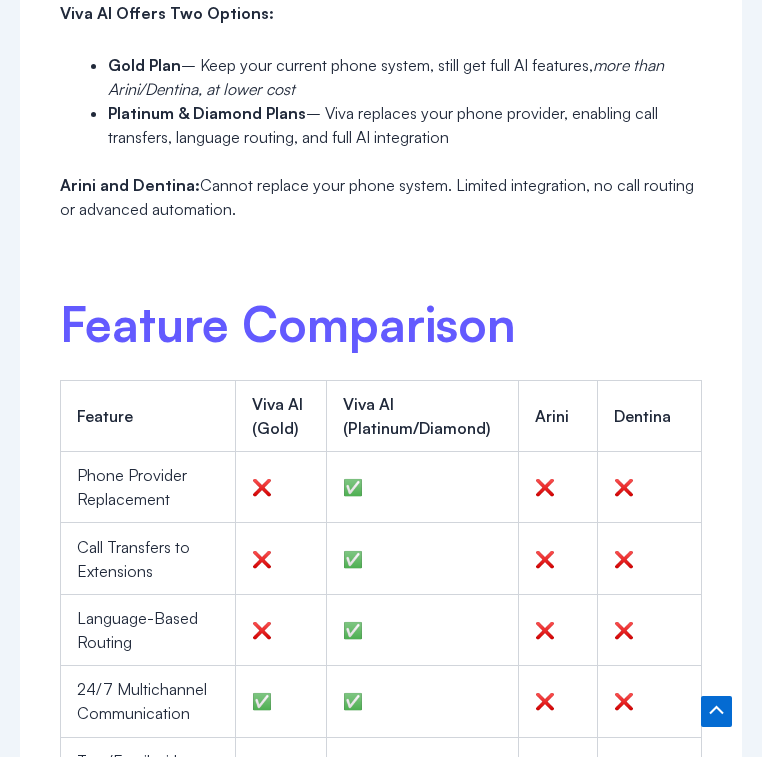 click on "Viva AI vs Arini vs Dentina: What’s the Best AI Assistant for Your Dental Office?
If you’re a dental office owner searching for the best AI receptionist solution, comparing Viva AI , Arini , and Dentina is essential. While they all promise to automate front-desk communication, the reality is that only one of them—Viva AI—goes beyond answering calls to actually running your front office .
In this post, we’ll compare all three platforms based on real capabilities—not marketing fluff—so you can choose the best AI assistant for your practice.
What Is Viva AI?
Viva AI is a powerful, all-in-one platform designed to automate dental front-office operations. Unlike simple AI receptionists like Arini and Dentina, Viva AI is not limited to answering calls—it acts as your receptionist, your office manager, and even your communications and payments system .
With Viva AI, dental practices can:
Automate scheduling, payments, reminders, and forms" at bounding box center (381, -1017) 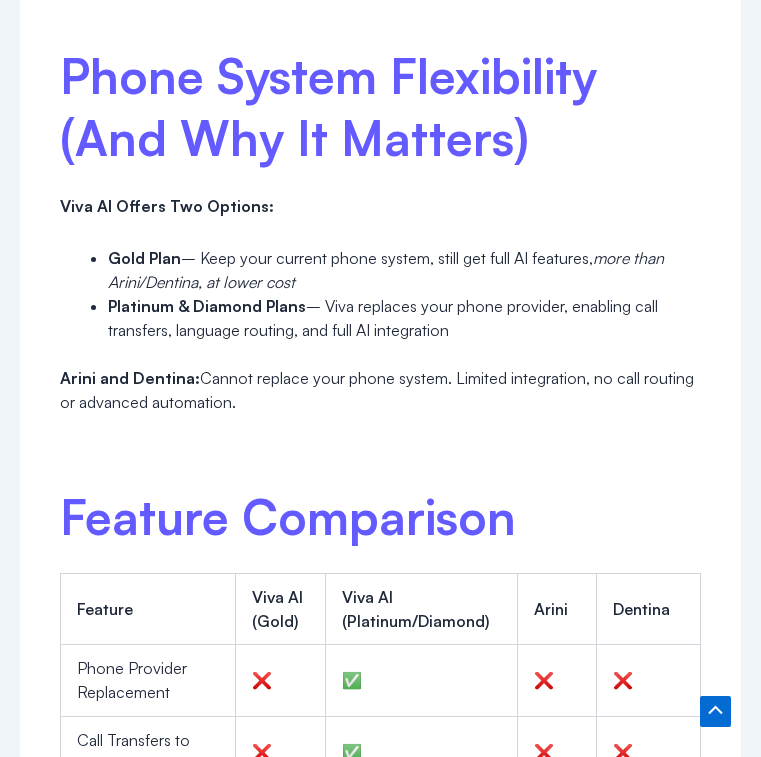 scroll, scrollTop: 4578, scrollLeft: 1, axis: both 